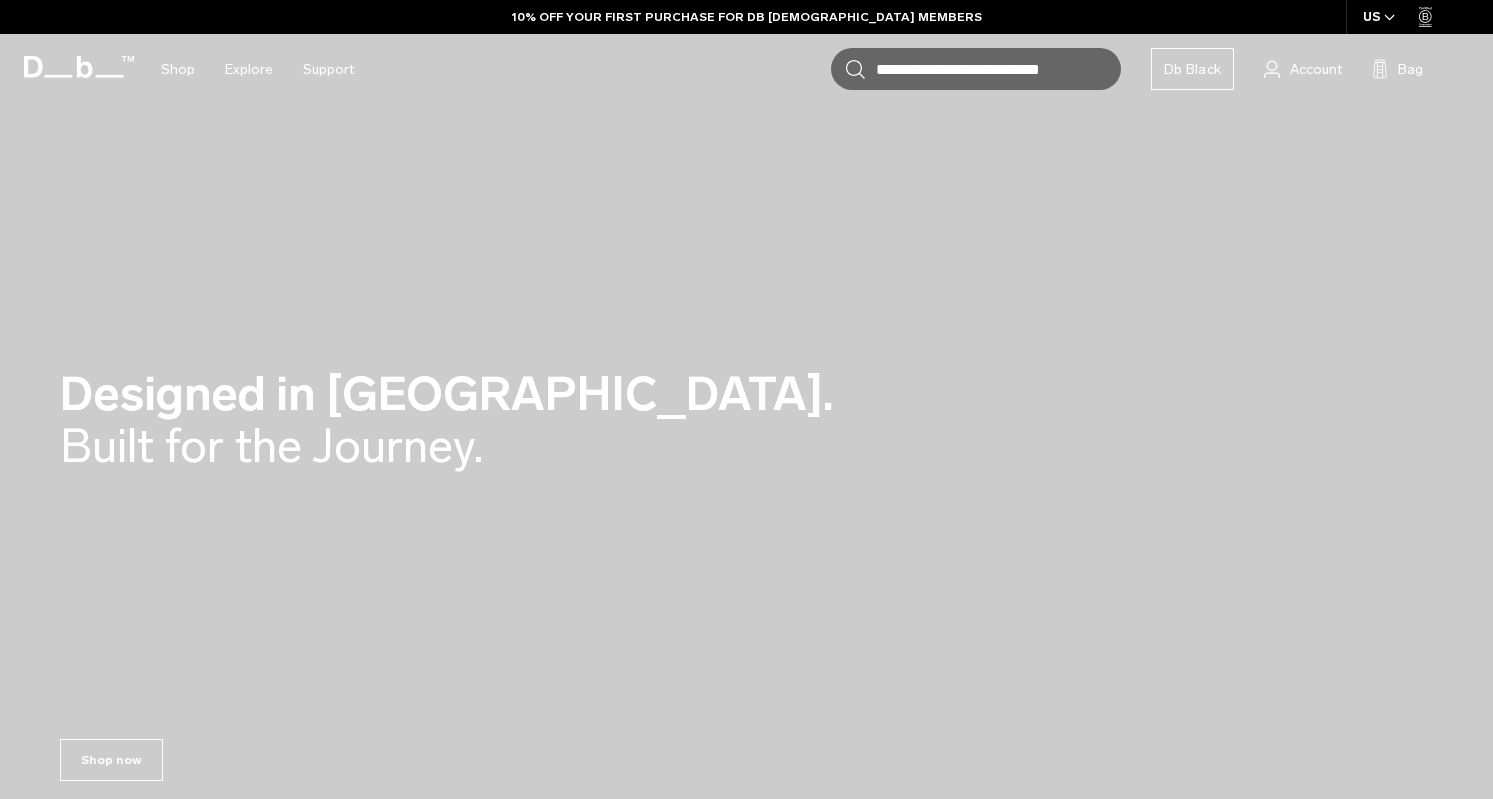 scroll, scrollTop: 0, scrollLeft: 0, axis: both 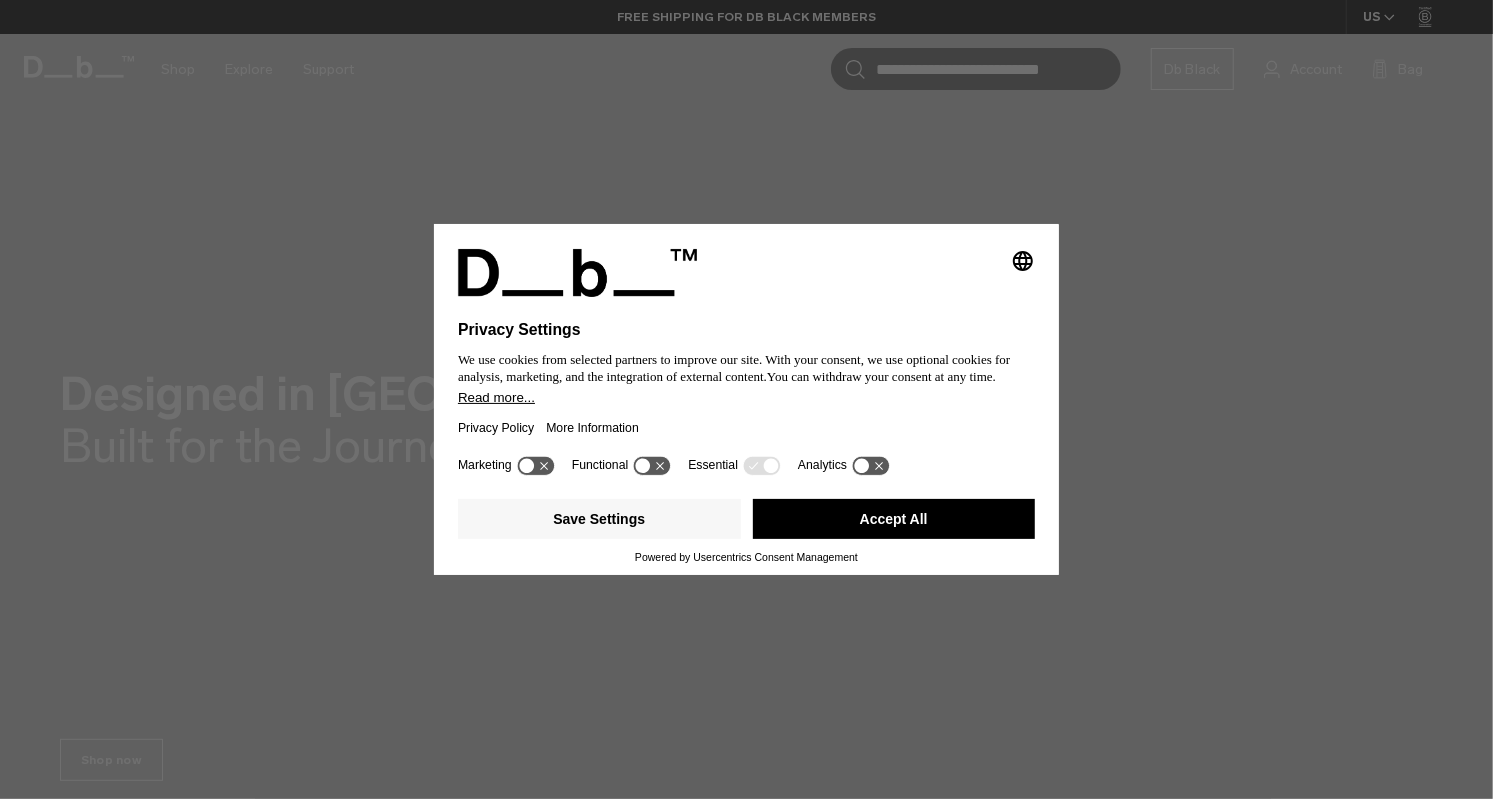 click on "Accept All" at bounding box center (894, 519) 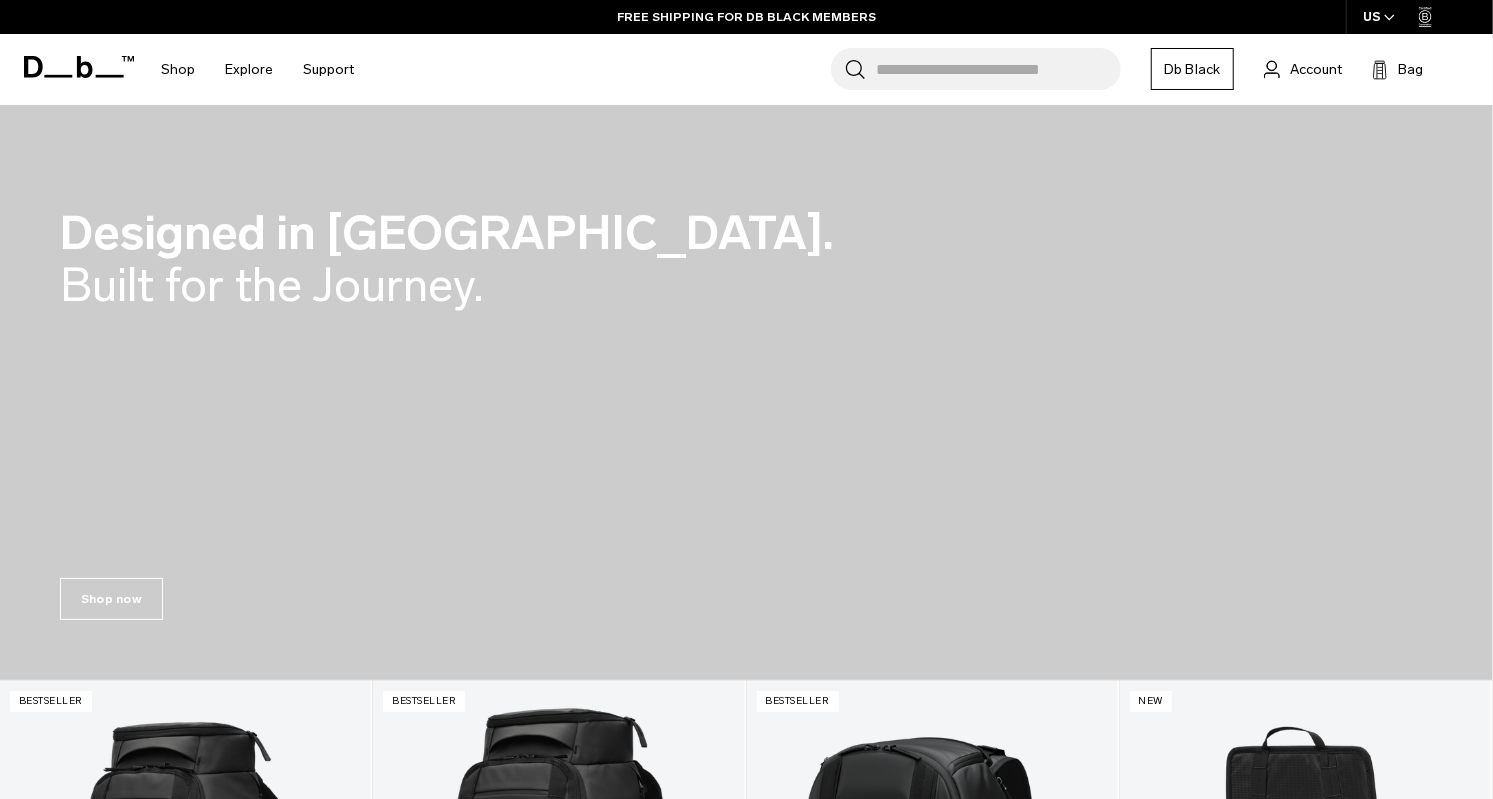 scroll, scrollTop: 0, scrollLeft: 0, axis: both 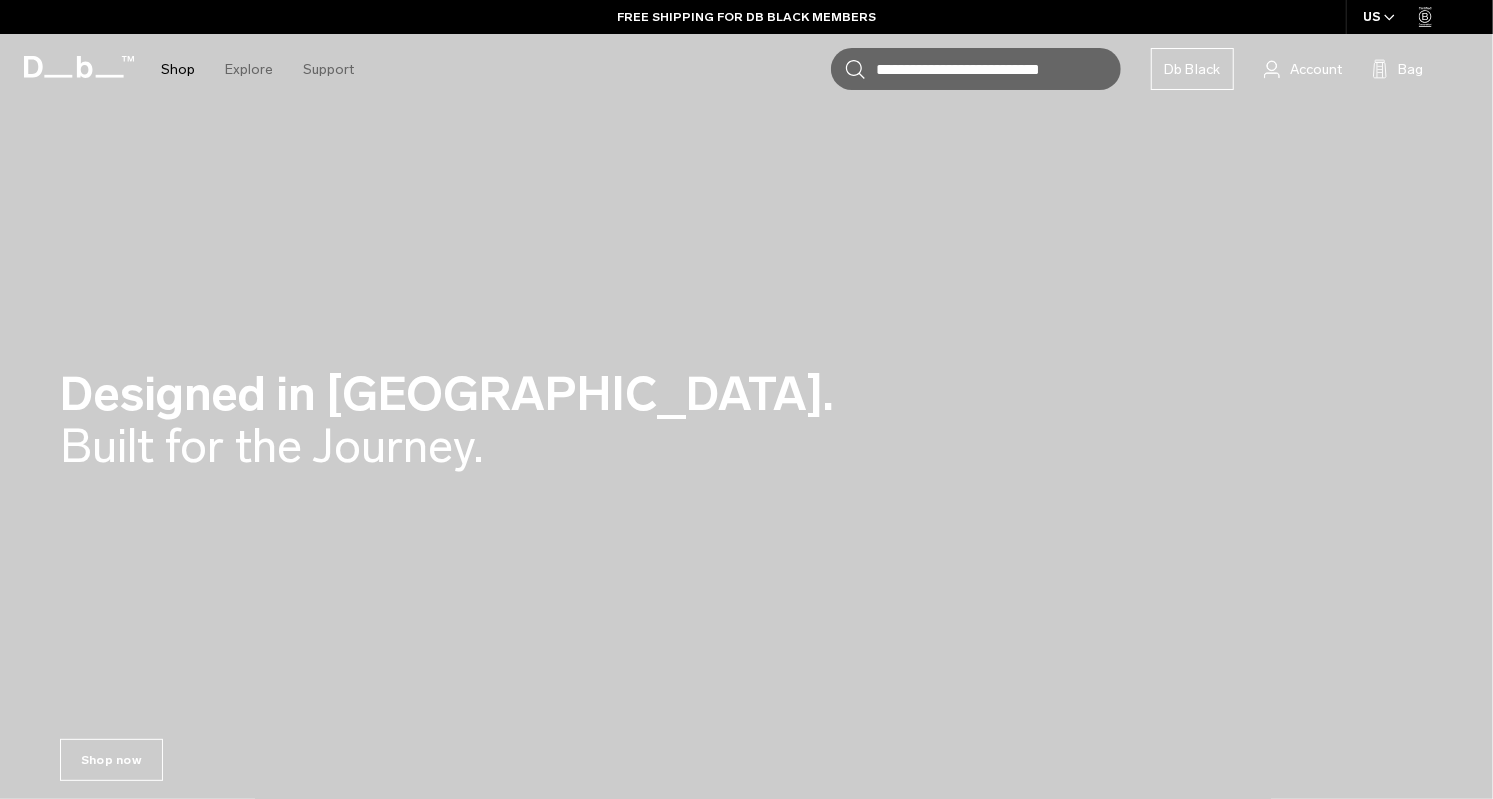 click on "Shop" at bounding box center [178, 69] 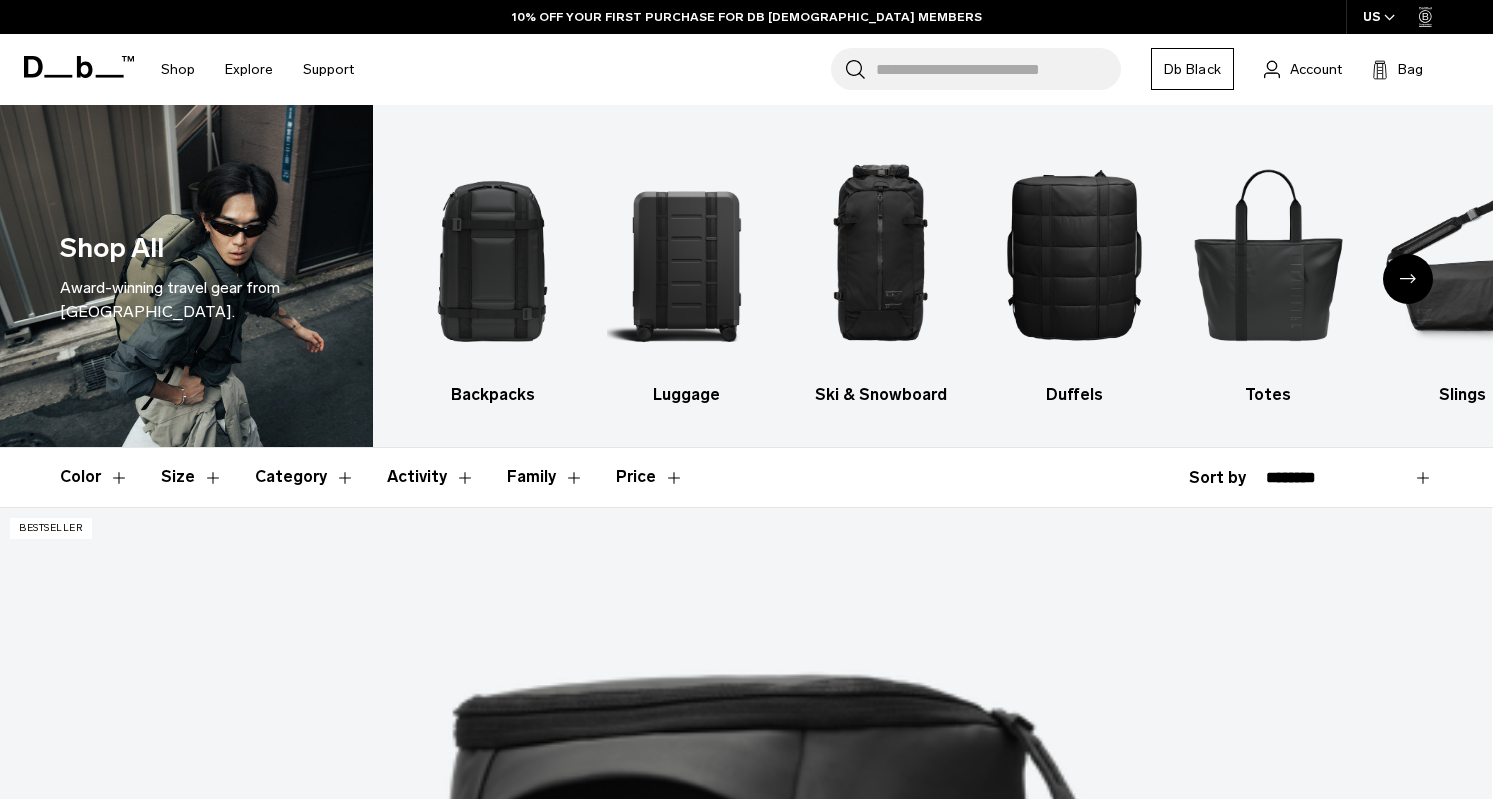 scroll, scrollTop: 565, scrollLeft: 0, axis: vertical 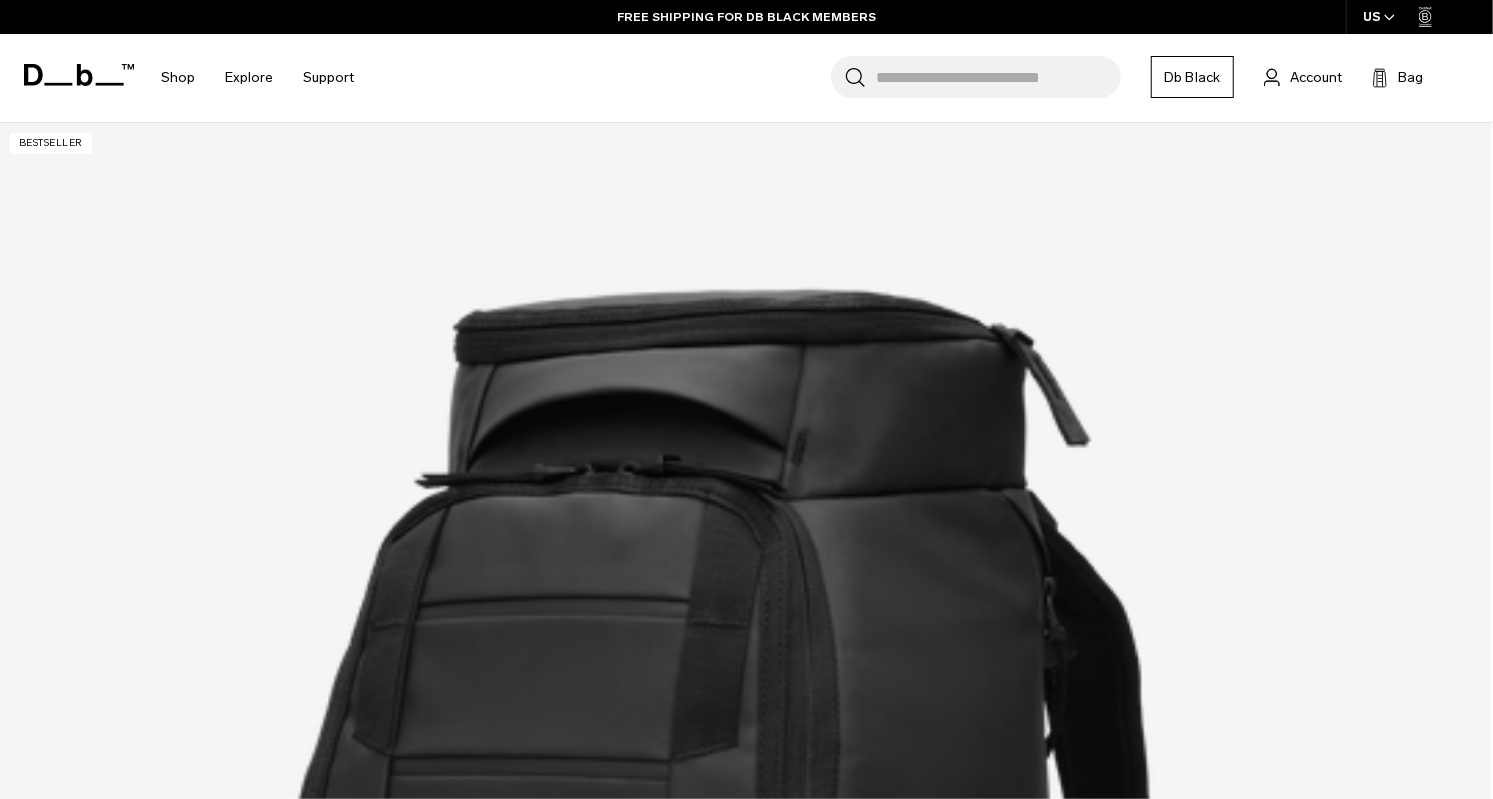 click at bounding box center [746, 6396] 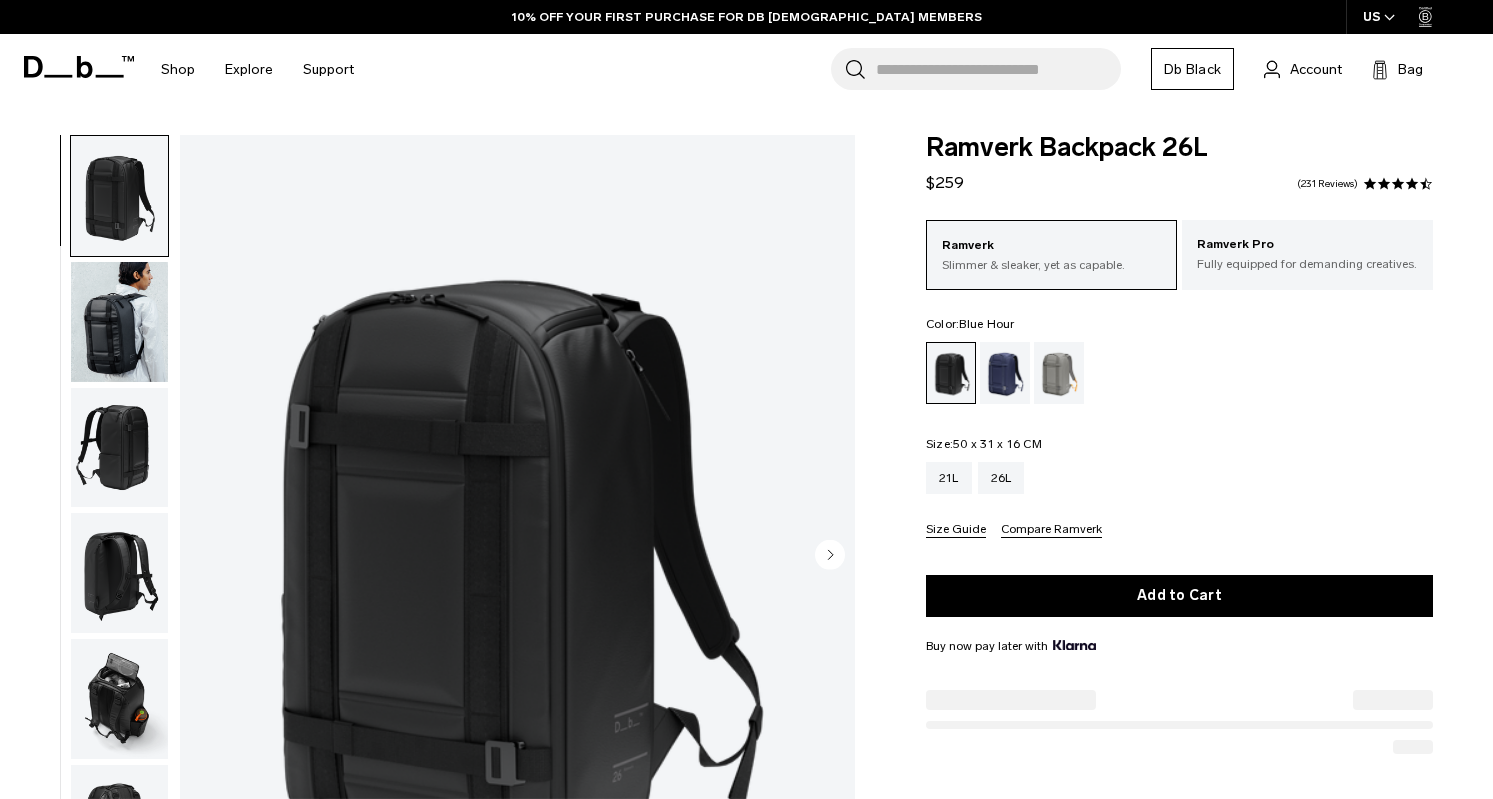 scroll, scrollTop: 0, scrollLeft: 0, axis: both 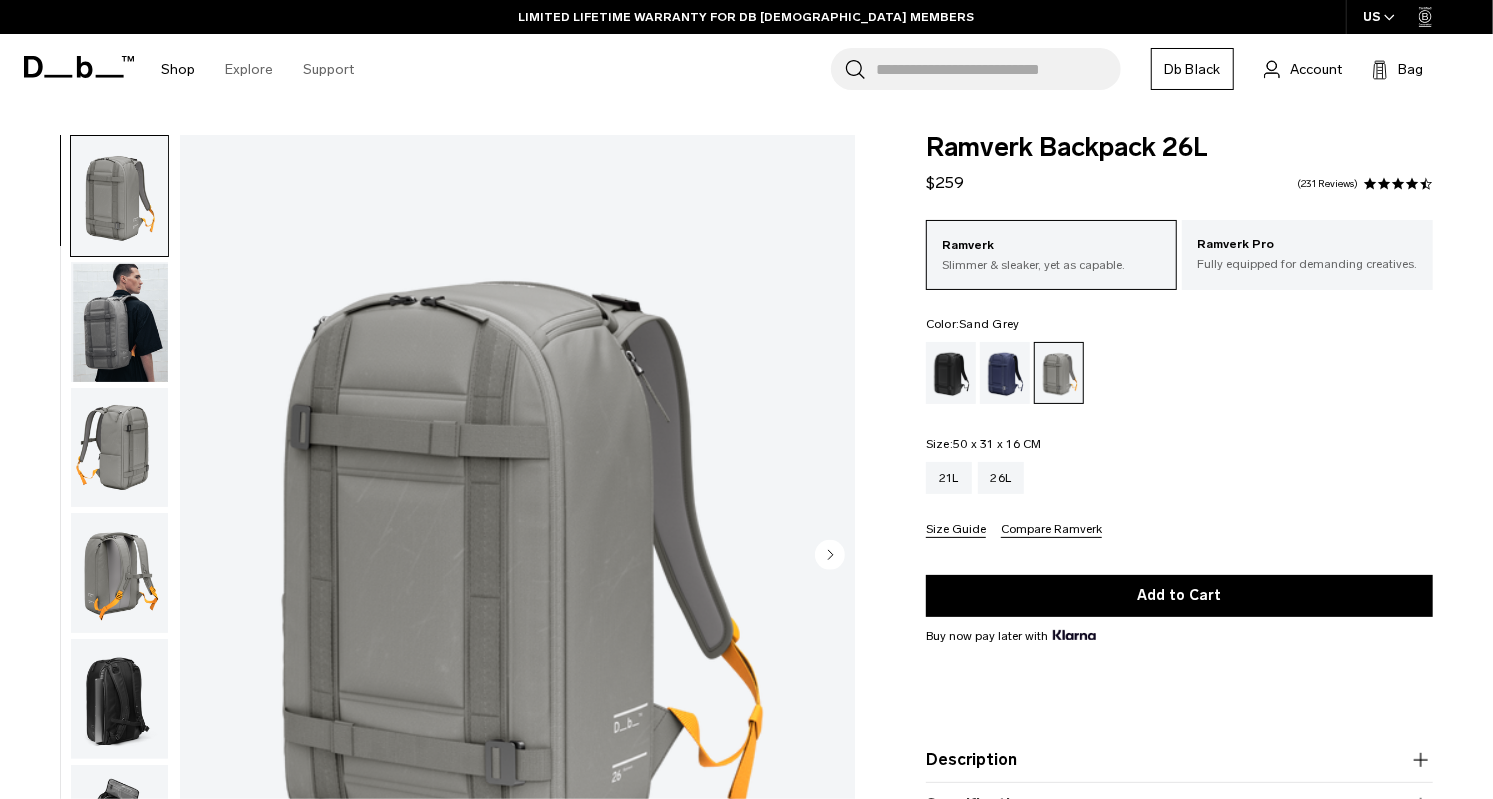 click on "Shop" at bounding box center (178, 69) 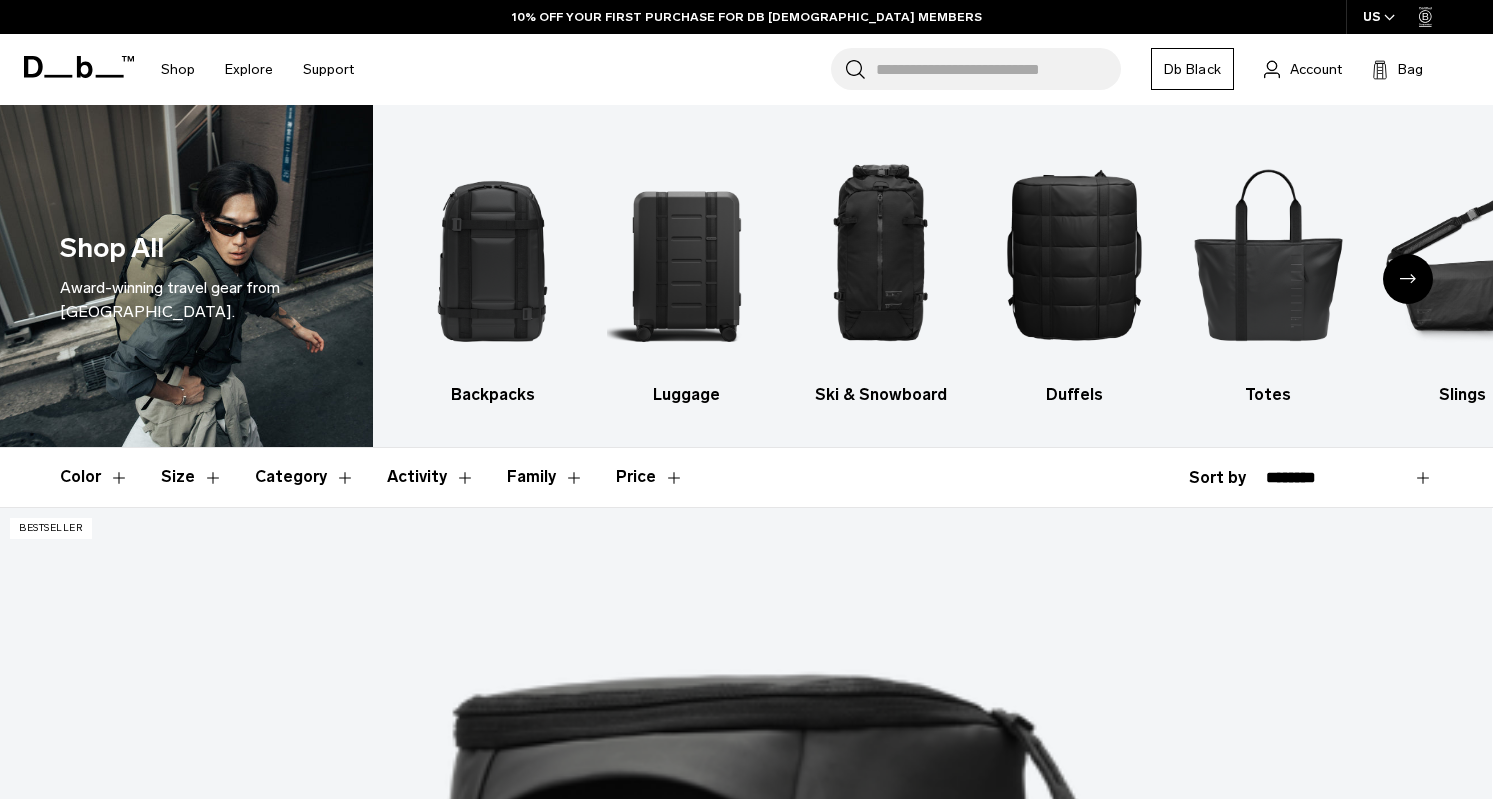 scroll, scrollTop: 0, scrollLeft: 0, axis: both 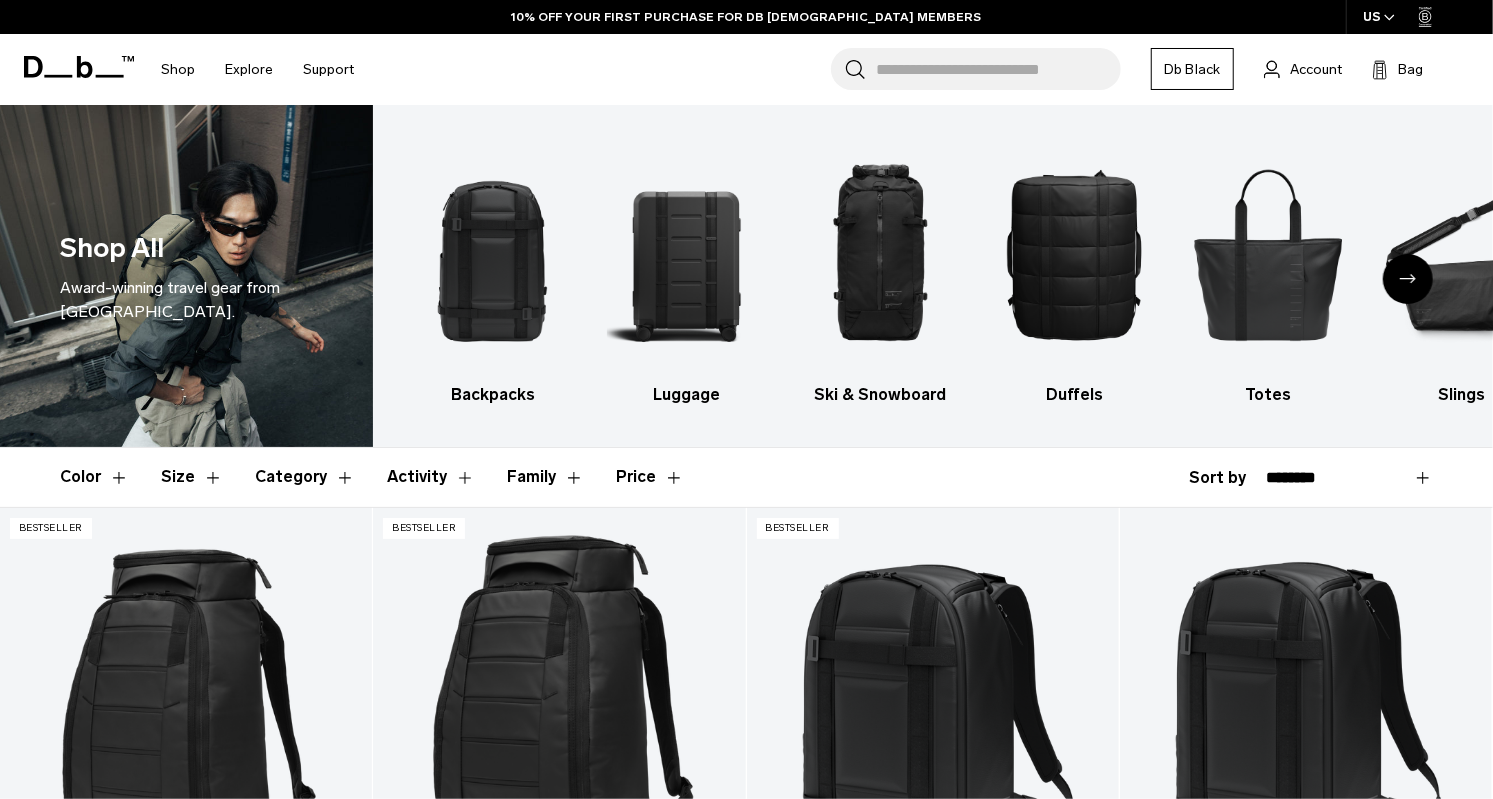 click at bounding box center [1408, 279] 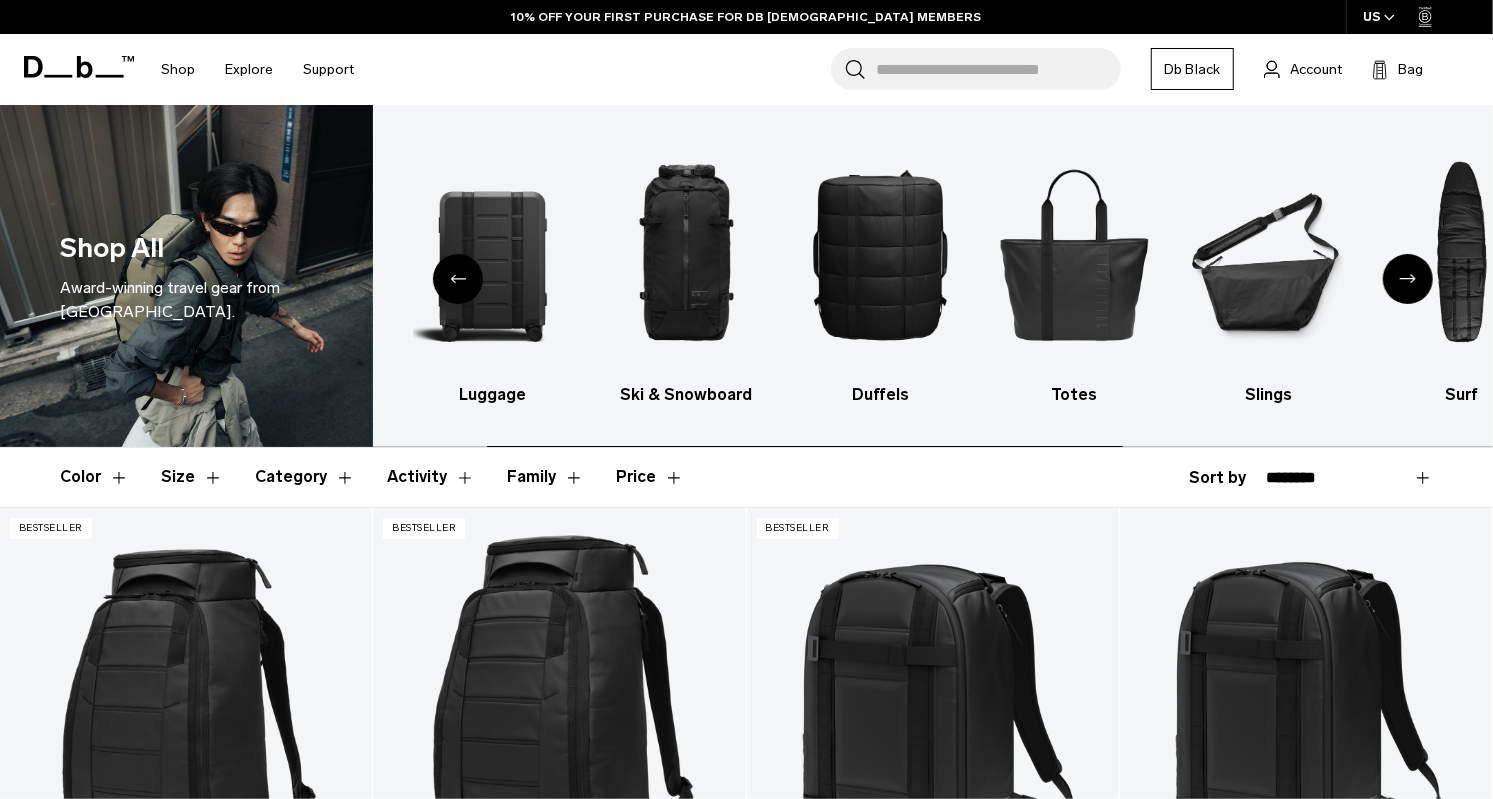 click at bounding box center [1408, 279] 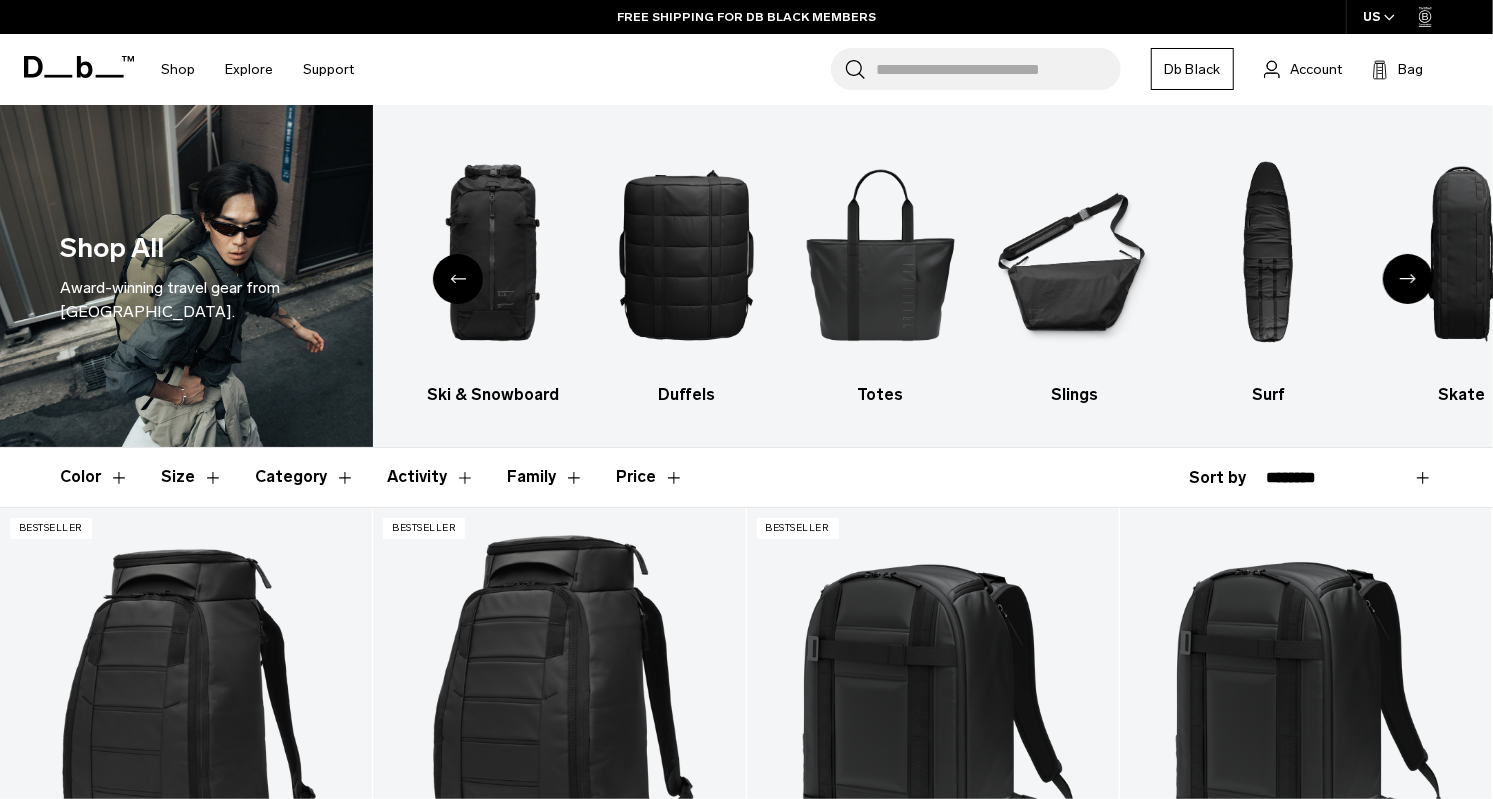 click at bounding box center [1408, 279] 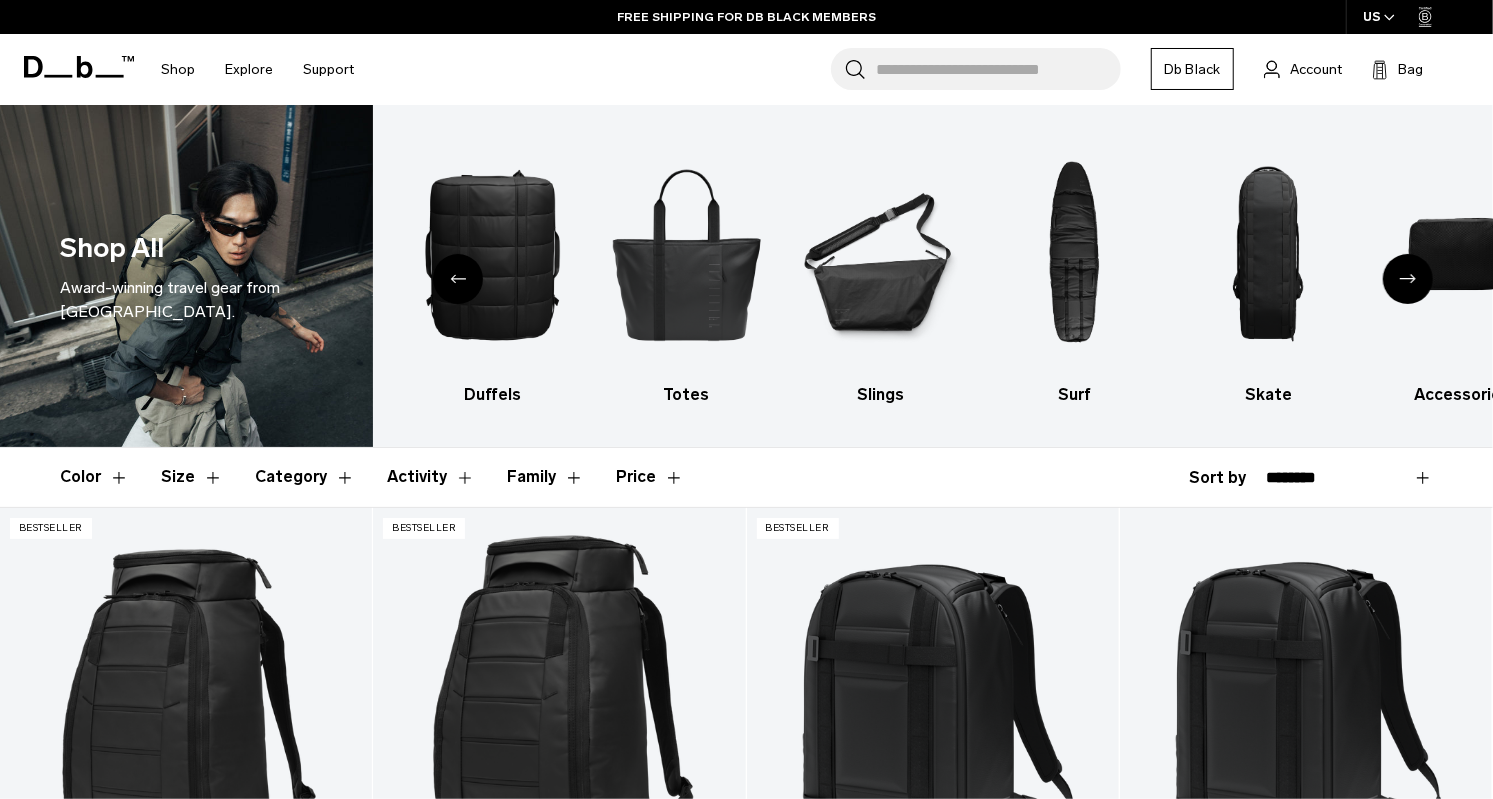 click at bounding box center (1408, 279) 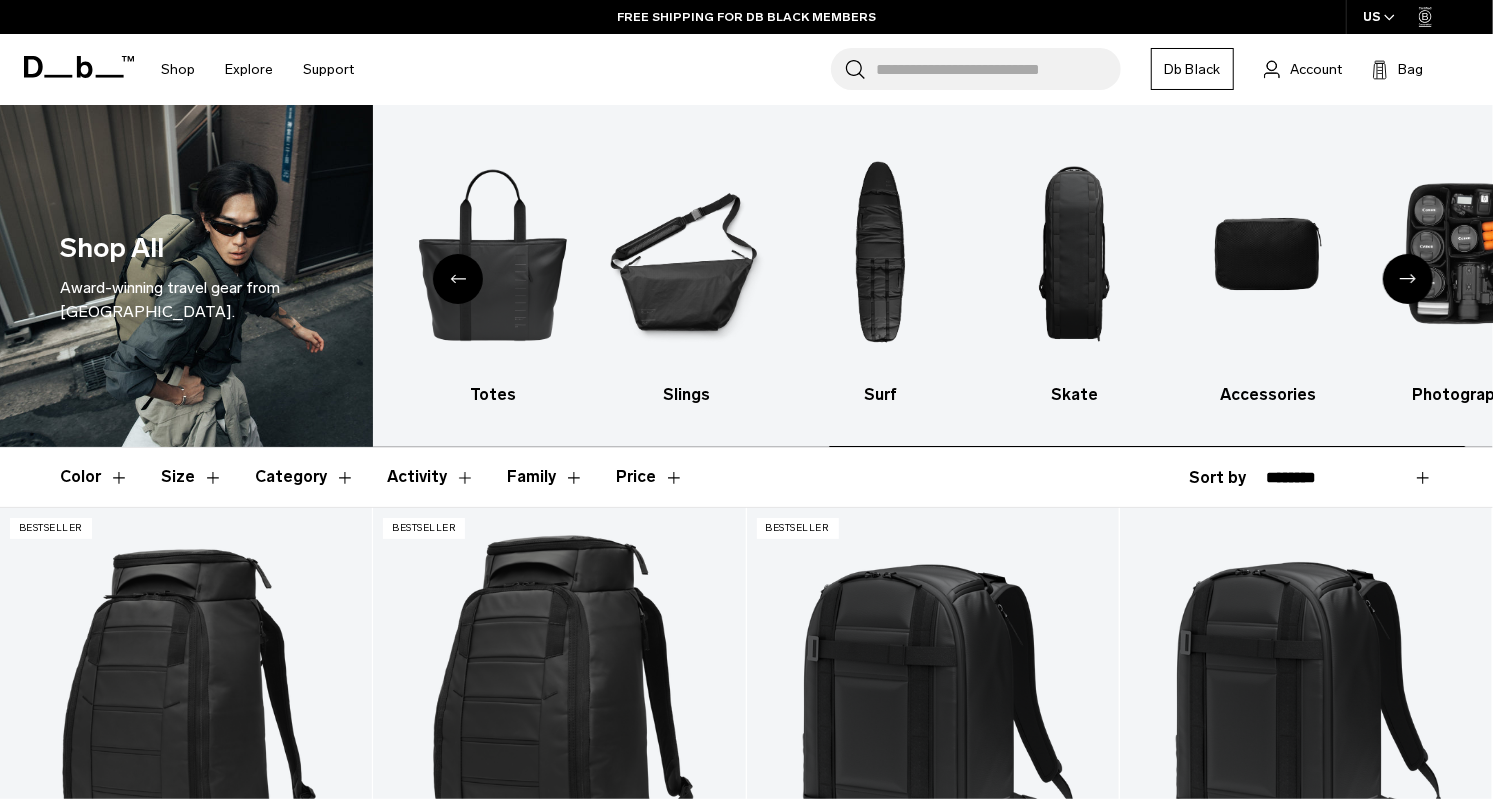click at bounding box center (1408, 279) 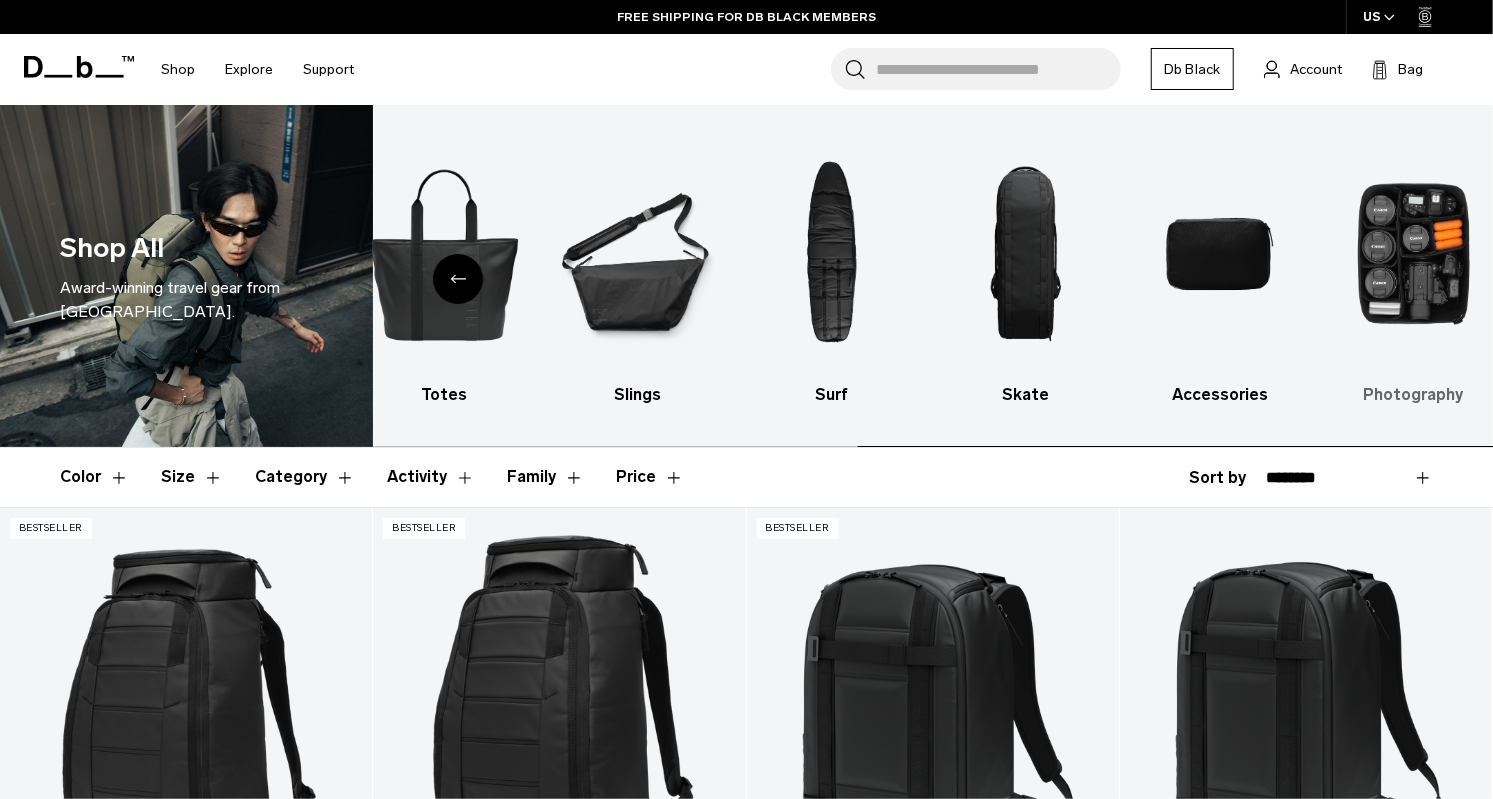 click at bounding box center (1413, 254) 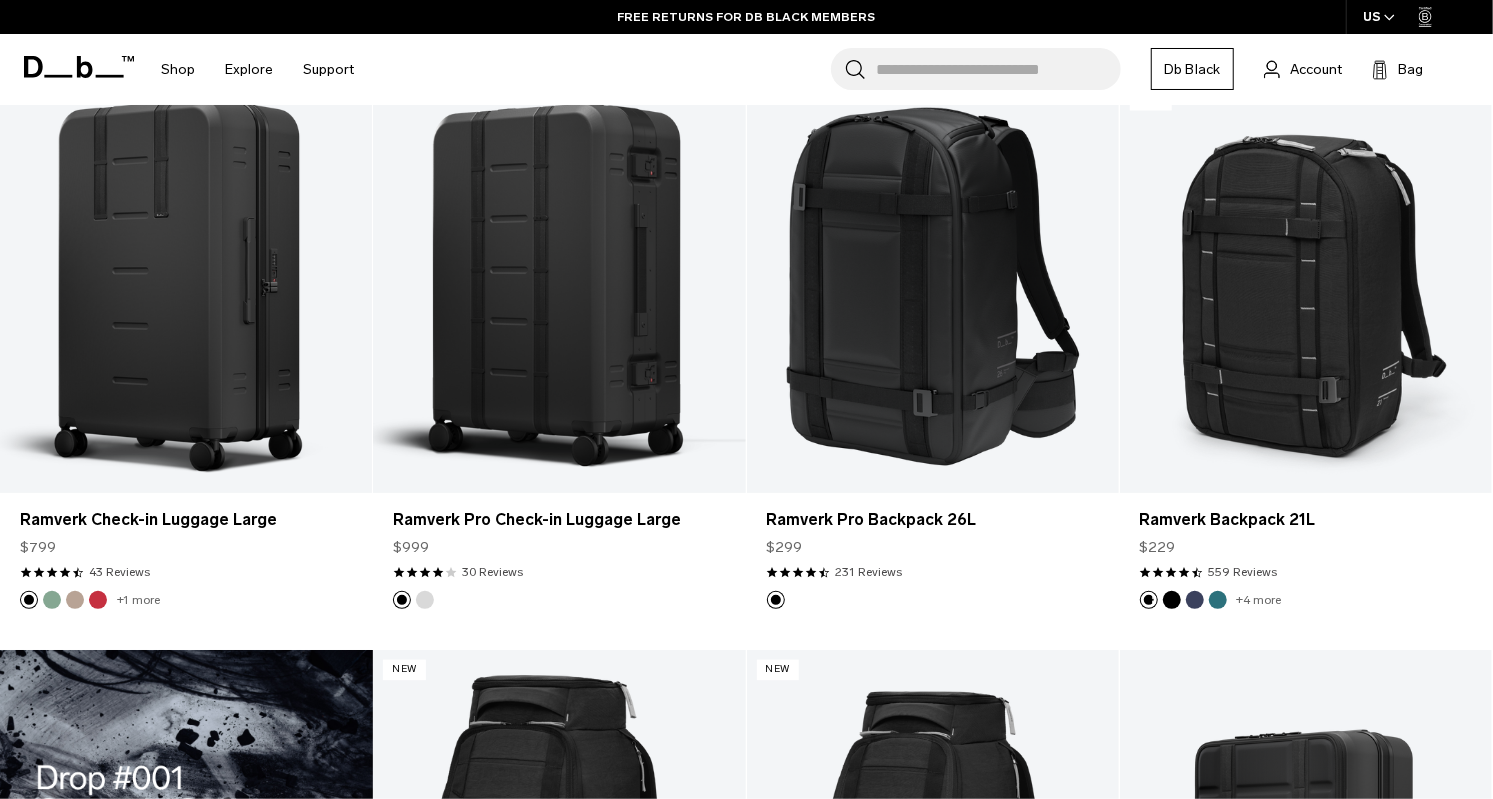 scroll, scrollTop: 2138, scrollLeft: 0, axis: vertical 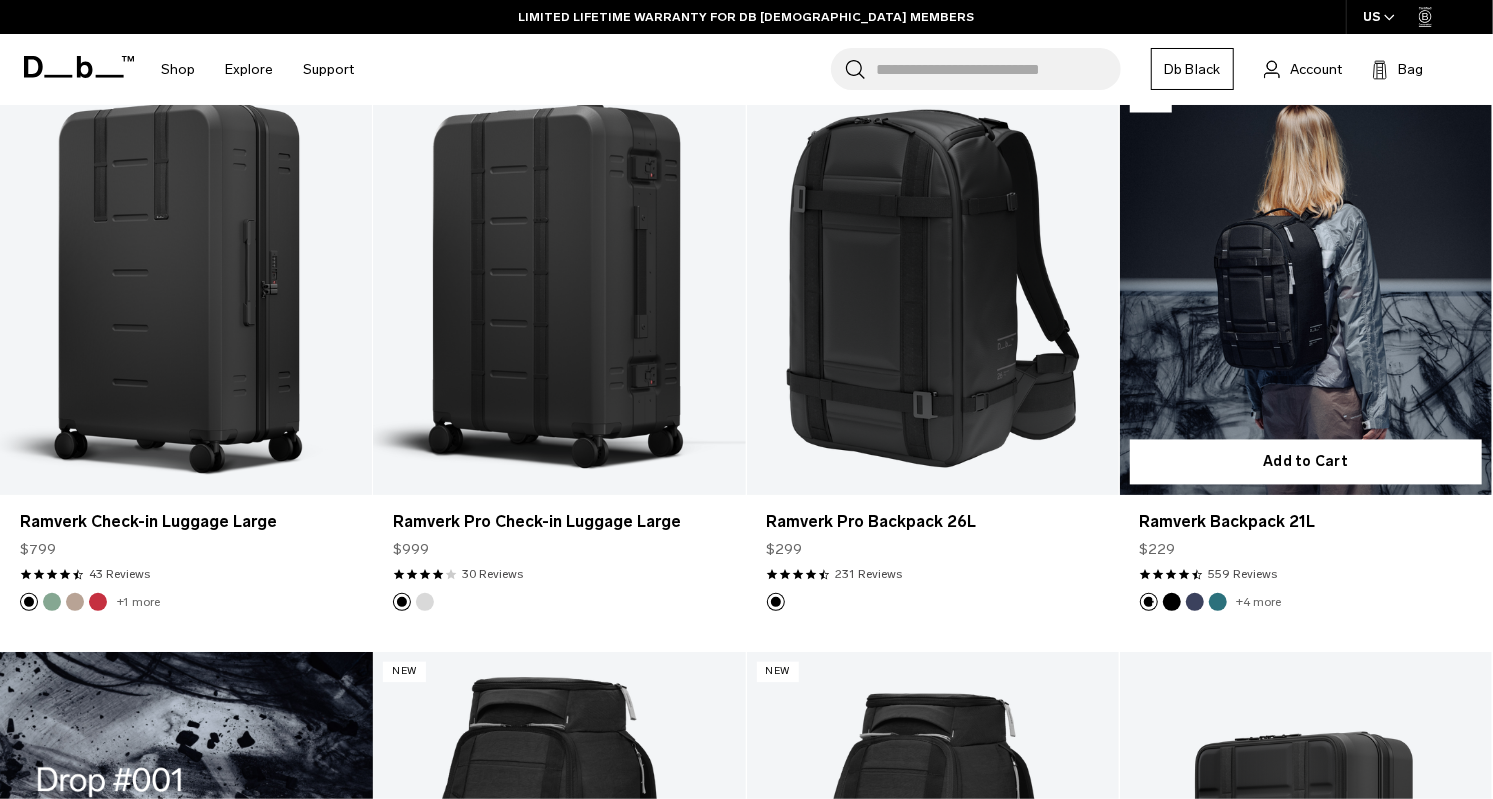 click at bounding box center [1195, 602] 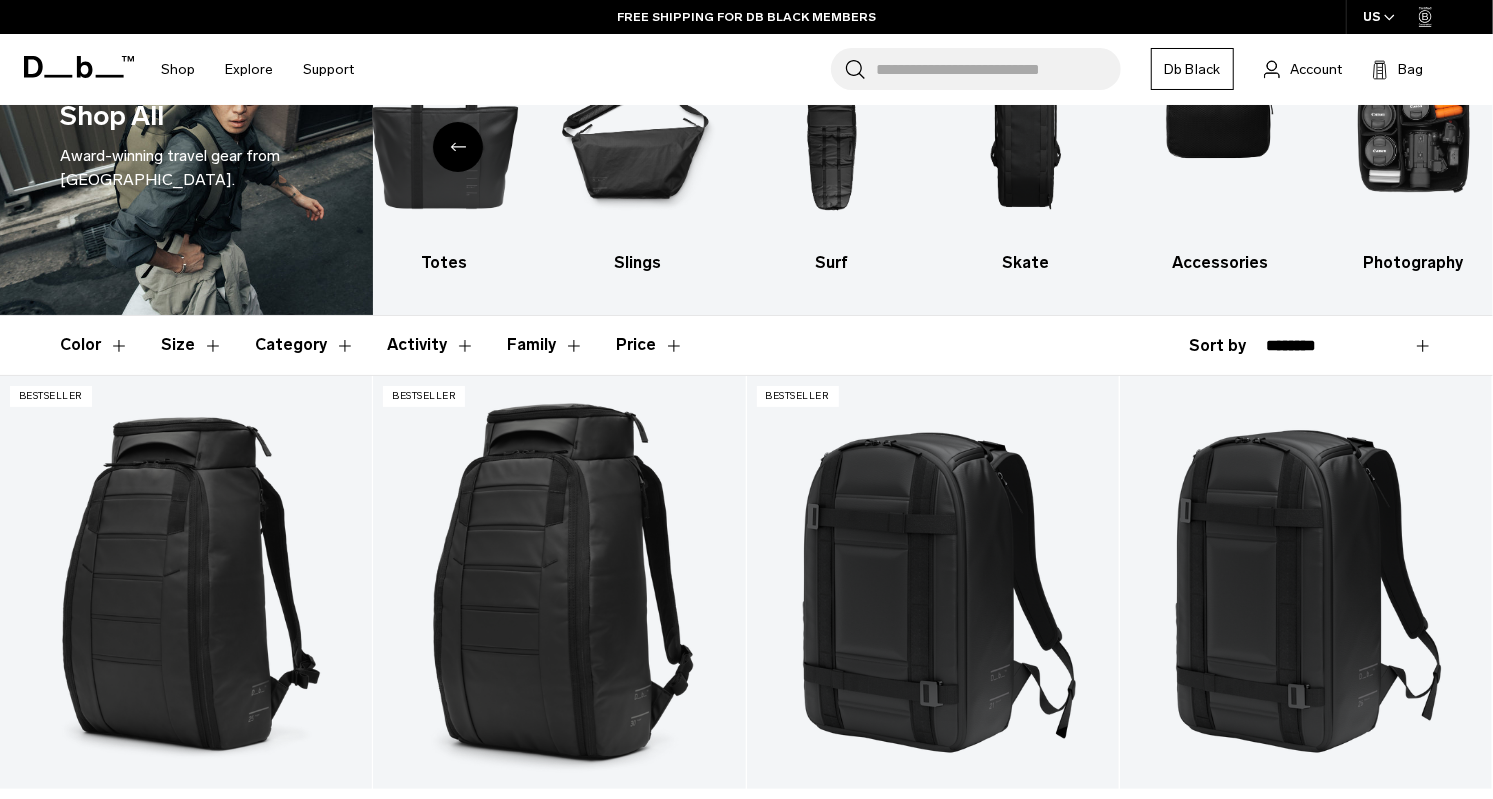 scroll, scrollTop: 0, scrollLeft: 0, axis: both 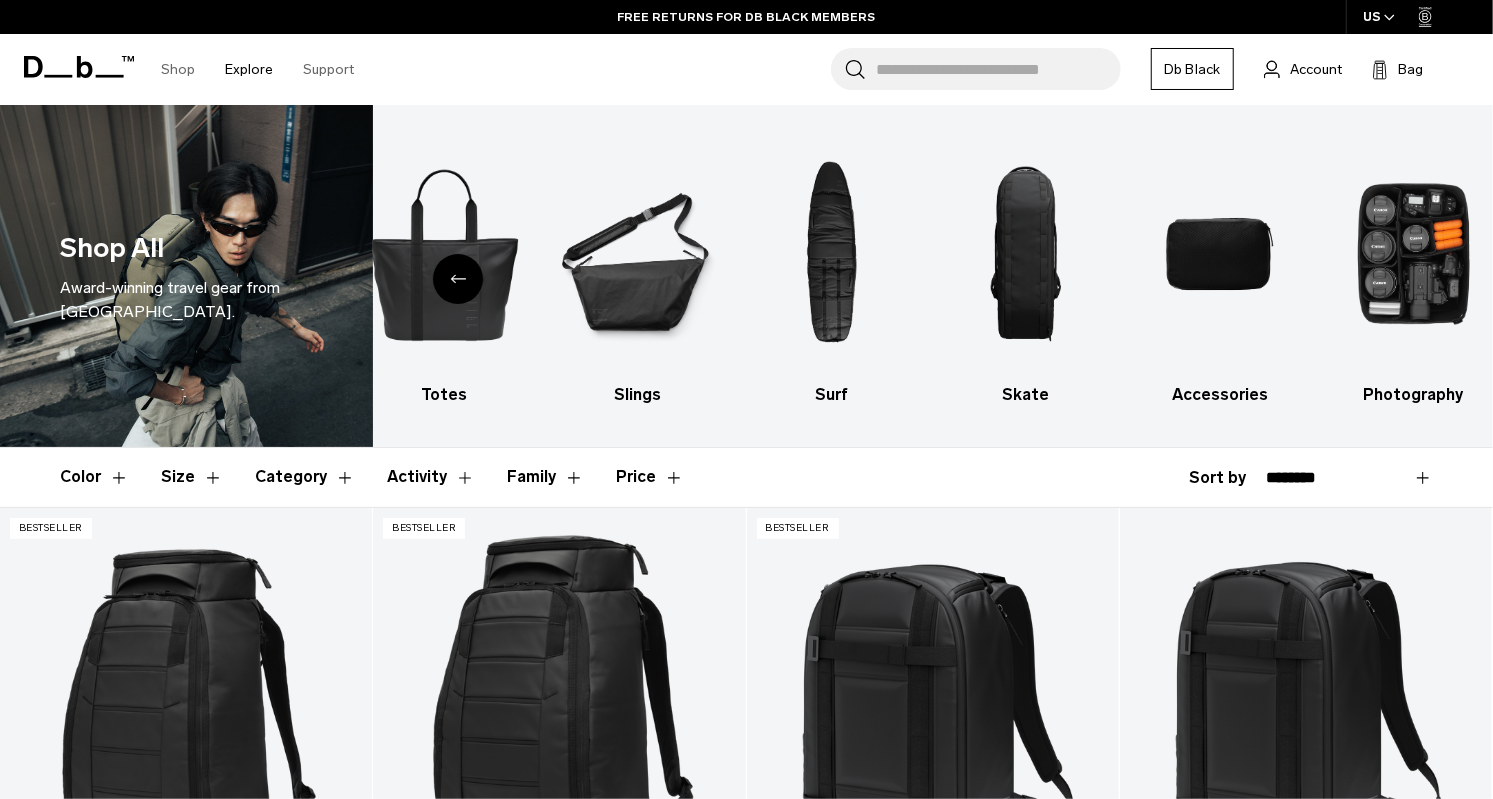 click on "Explore" at bounding box center (249, 69) 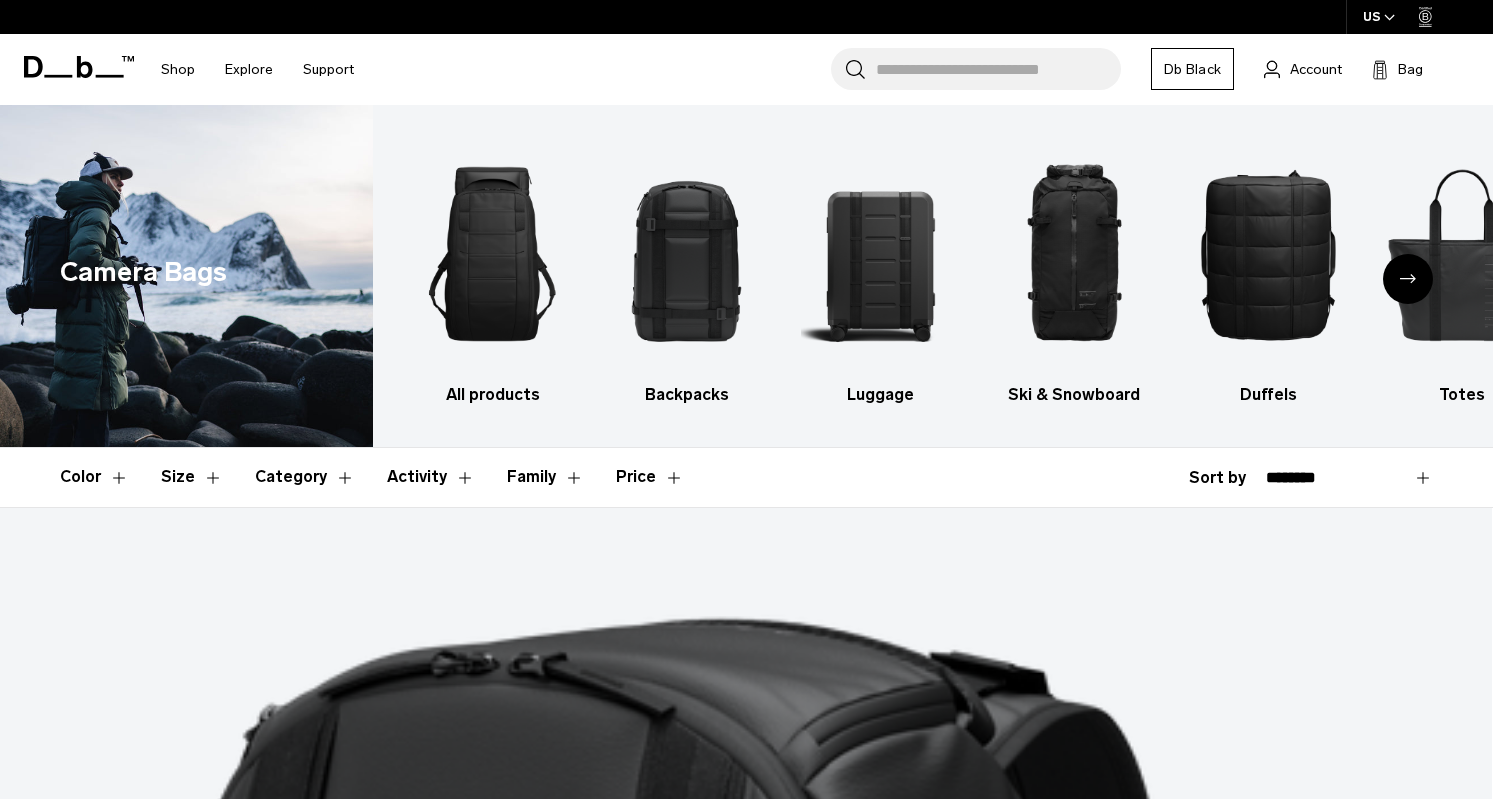 scroll, scrollTop: 0, scrollLeft: 0, axis: both 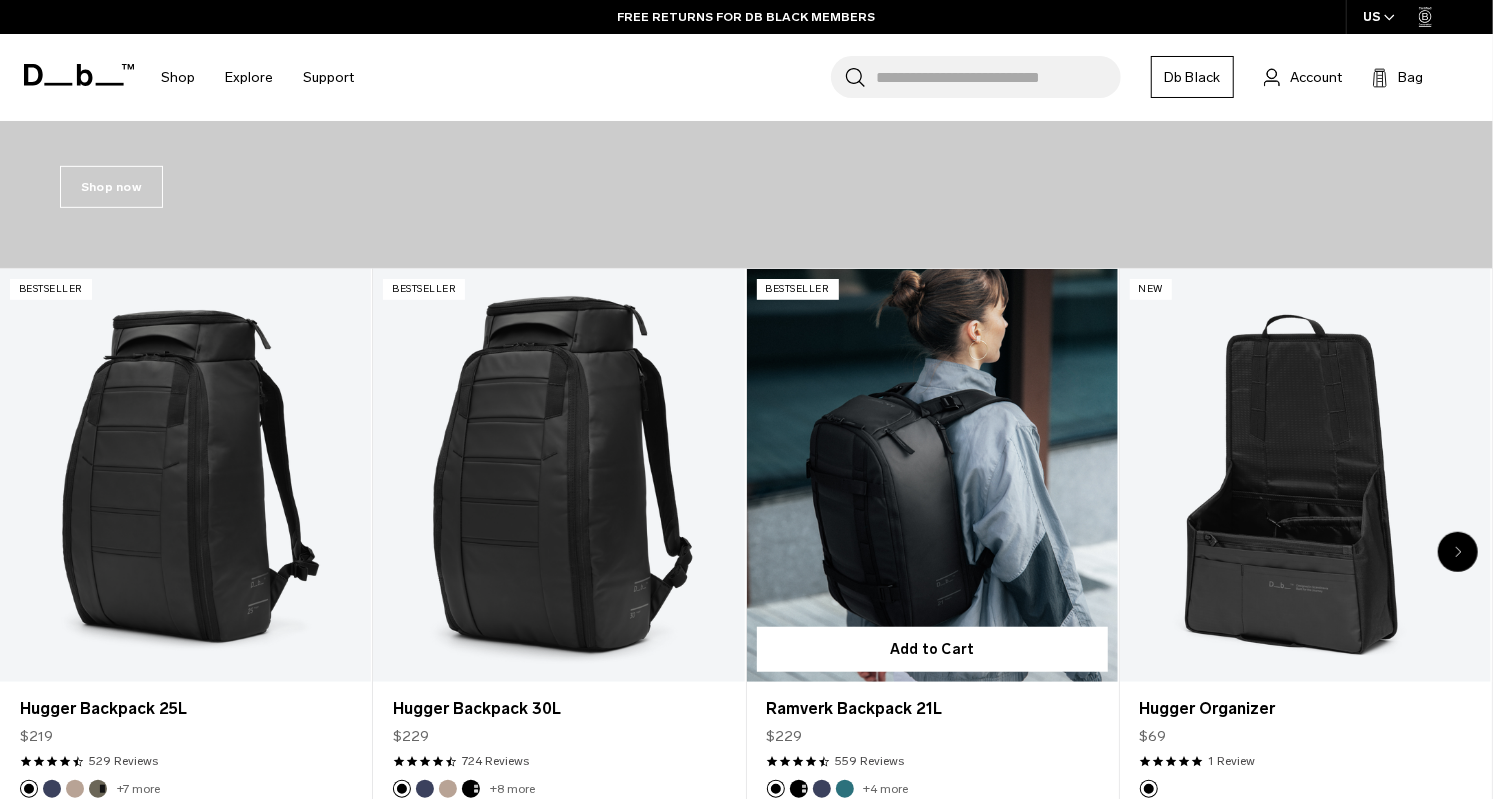 click at bounding box center [932, 475] 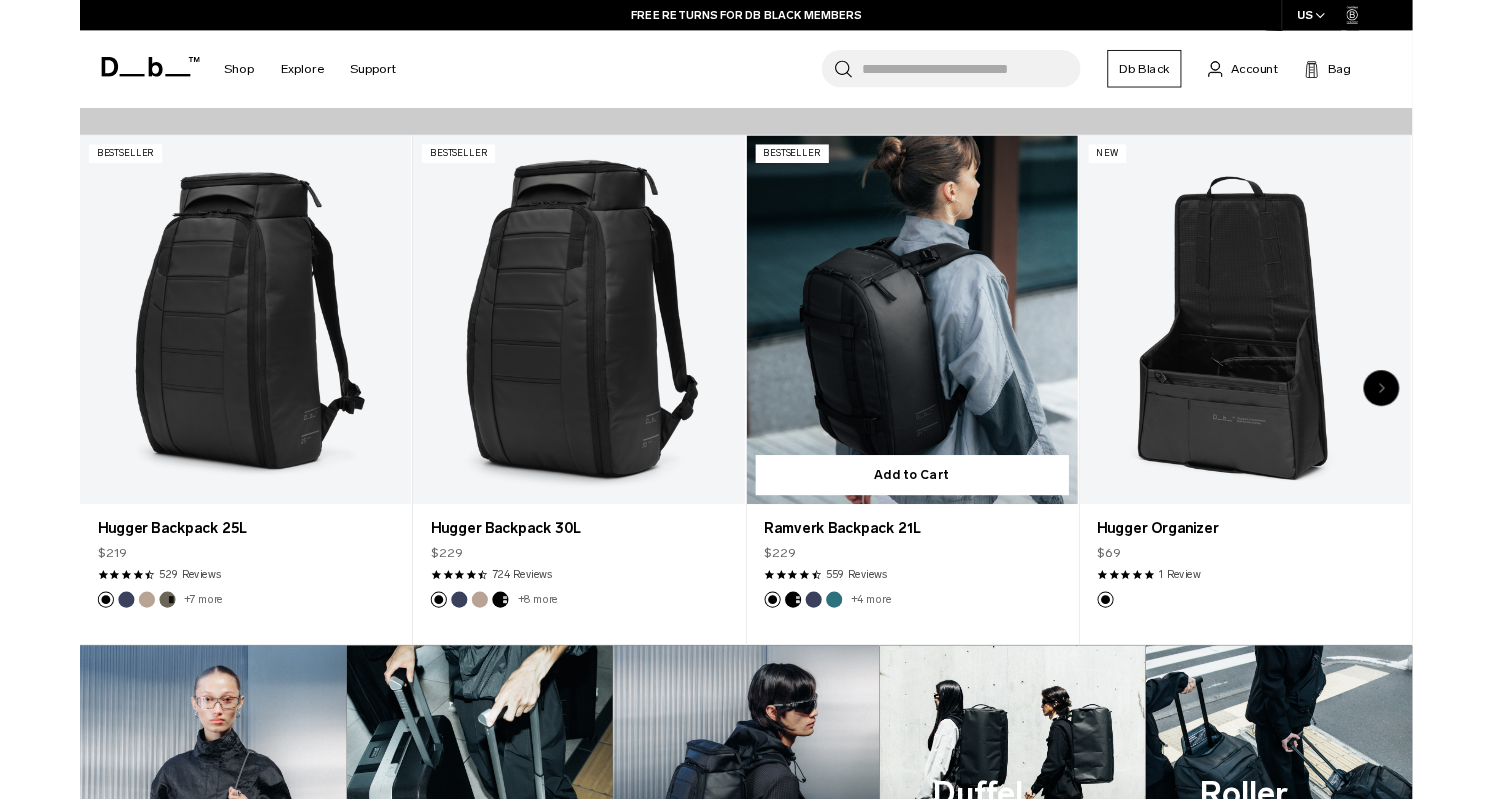scroll, scrollTop: 765, scrollLeft: 0, axis: vertical 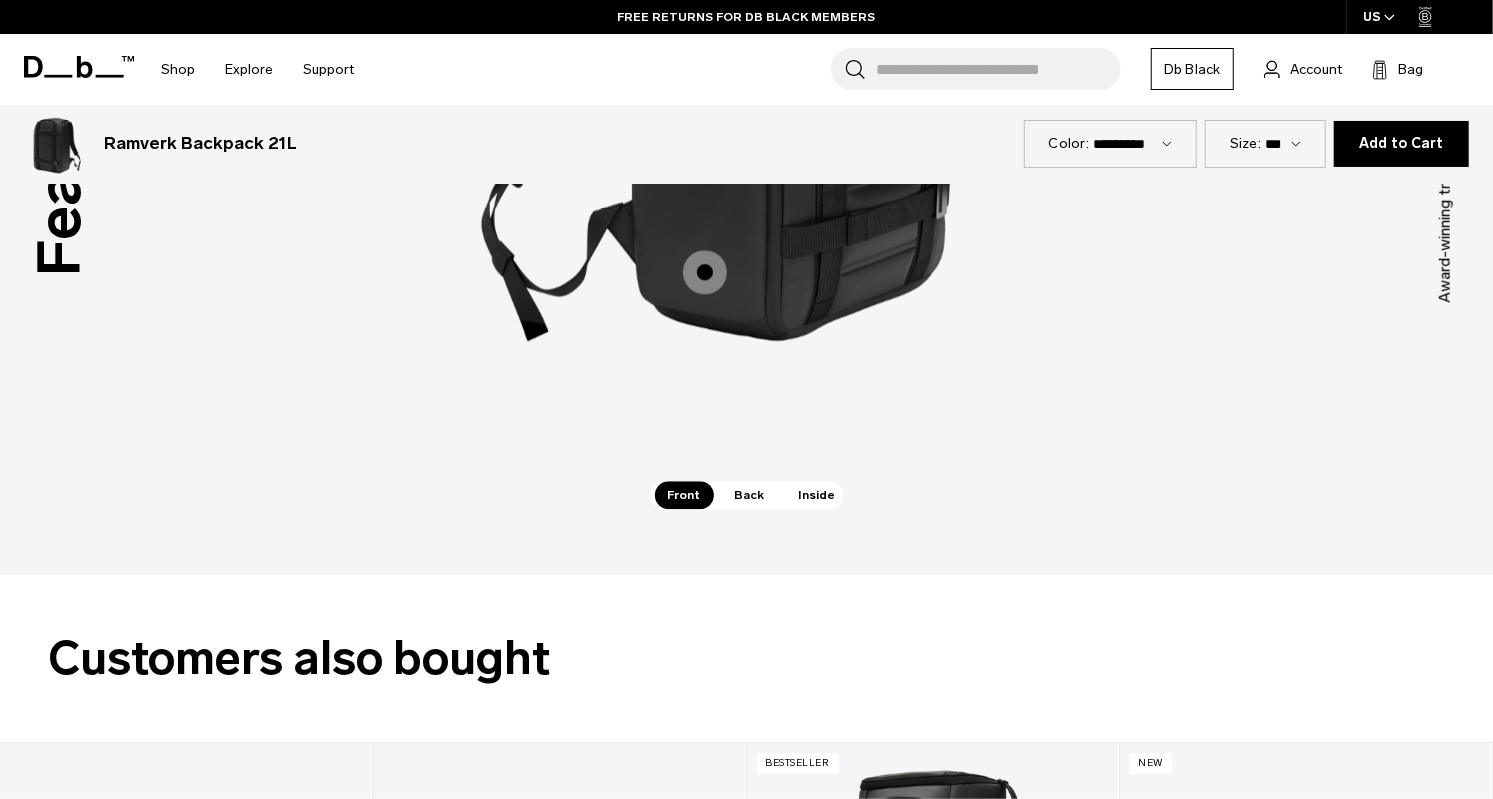 click on "Inside" at bounding box center [817, 495] 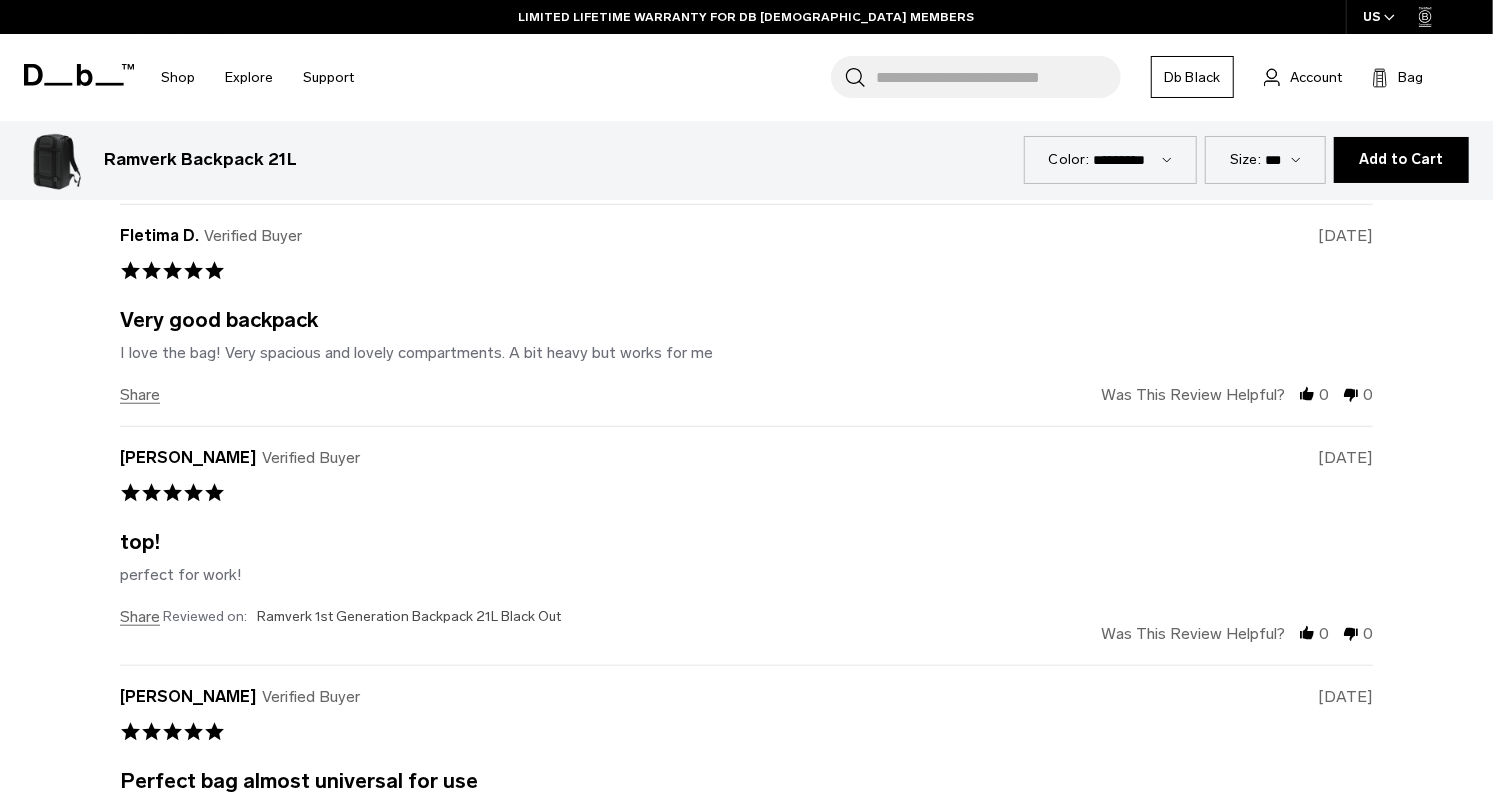 scroll, scrollTop: 5270, scrollLeft: 0, axis: vertical 